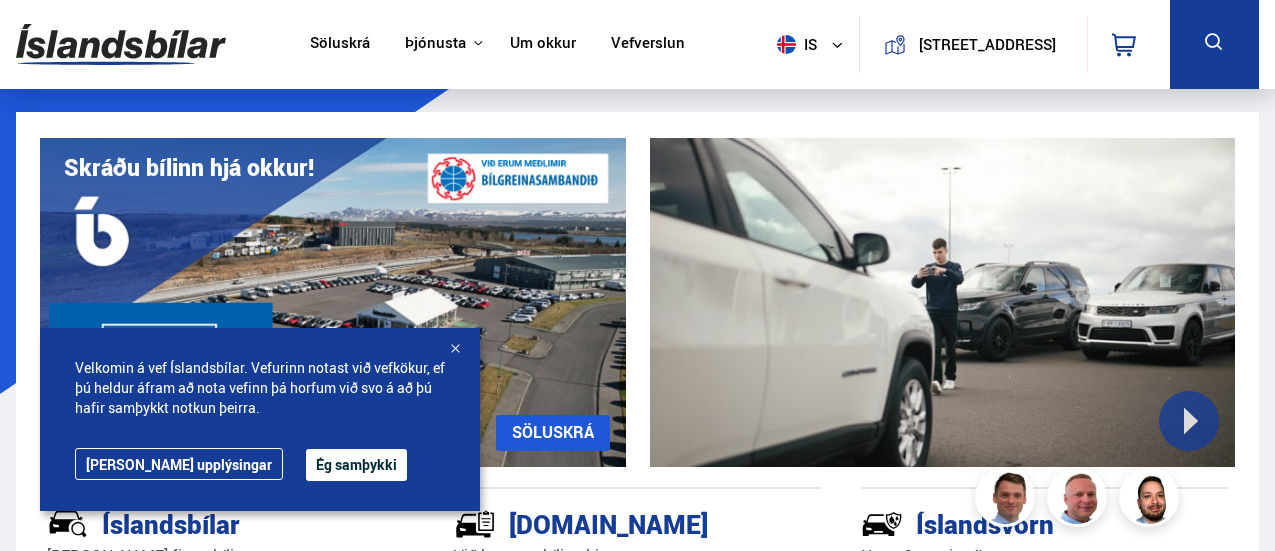 scroll, scrollTop: 0, scrollLeft: 0, axis: both 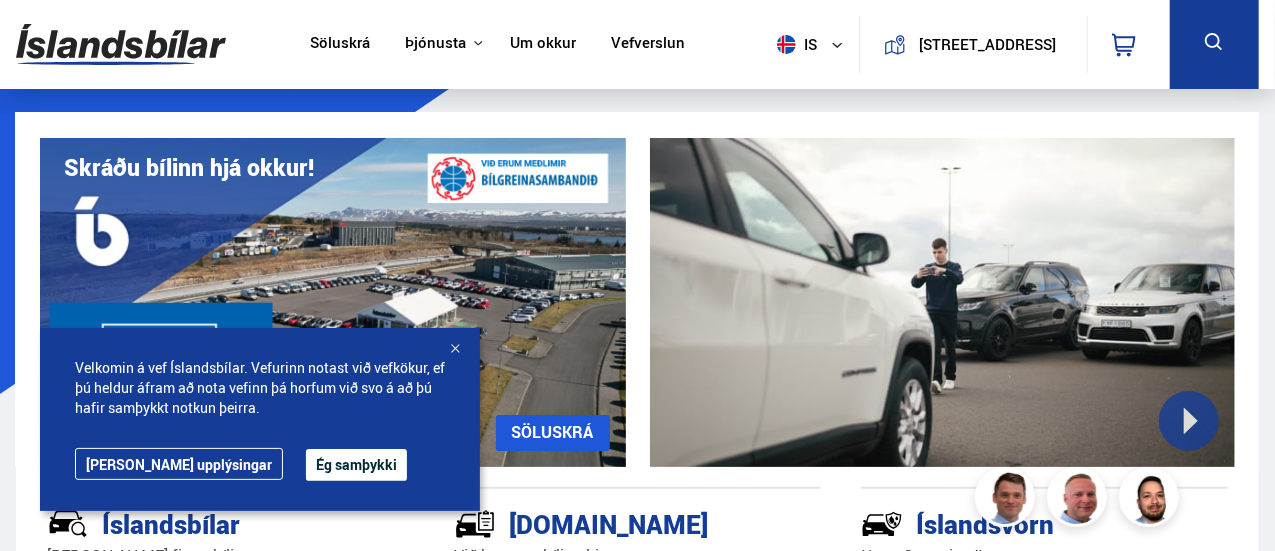 click on "Ég samþykki" at bounding box center [356, 465] 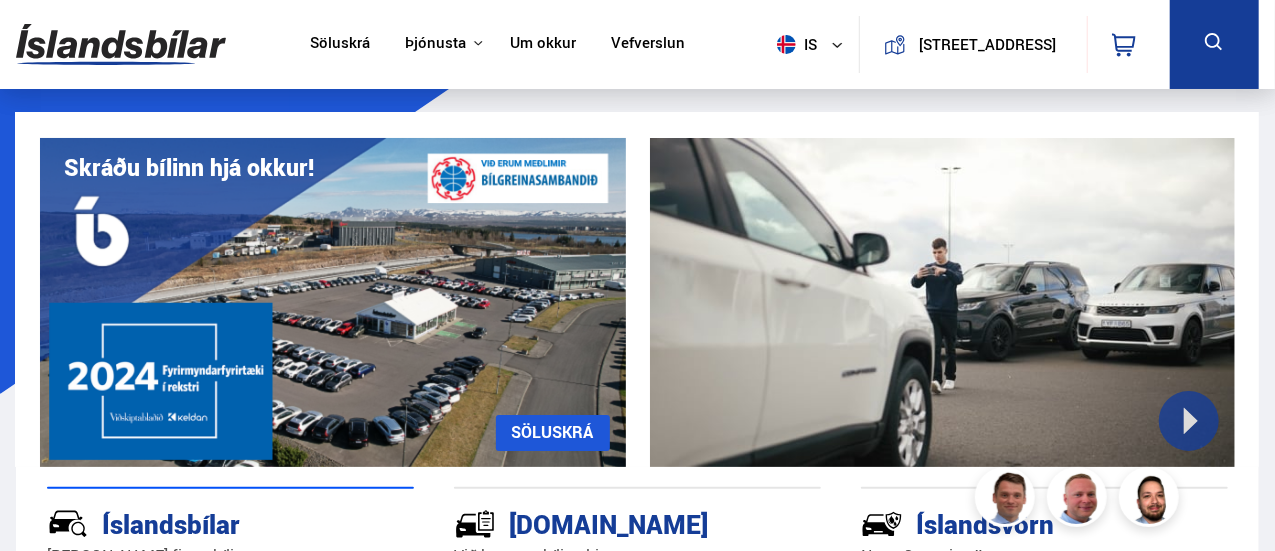 click on "Söluskrá" at bounding box center [340, 44] 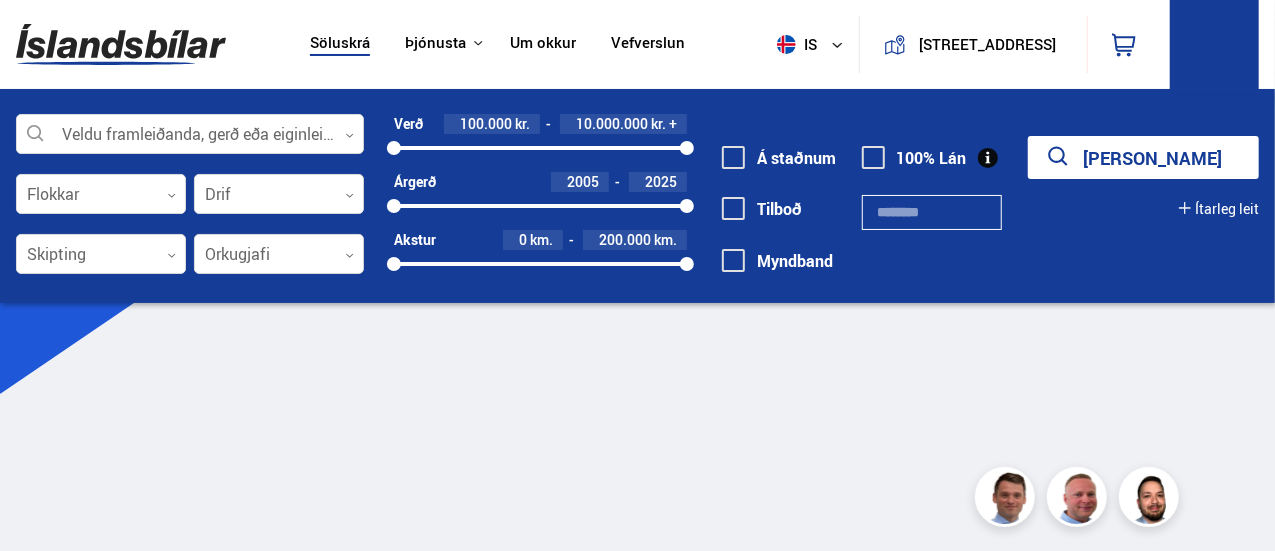 scroll, scrollTop: 0, scrollLeft: 0, axis: both 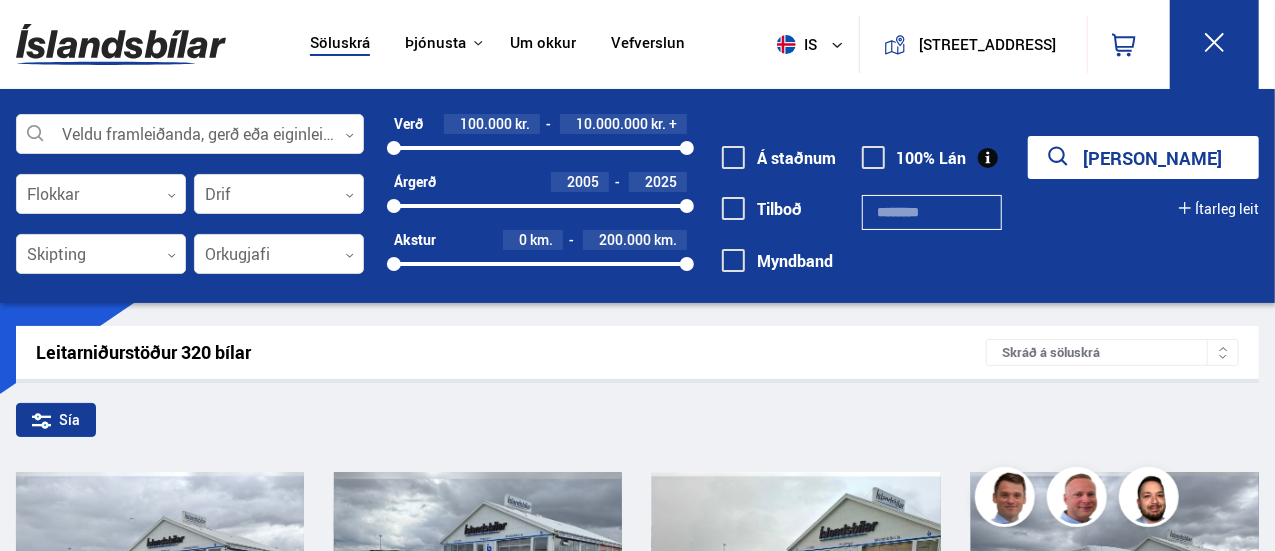 drag, startPoint x: 677, startPoint y: 152, endPoint x: 450, endPoint y: 147, distance: 227.05505 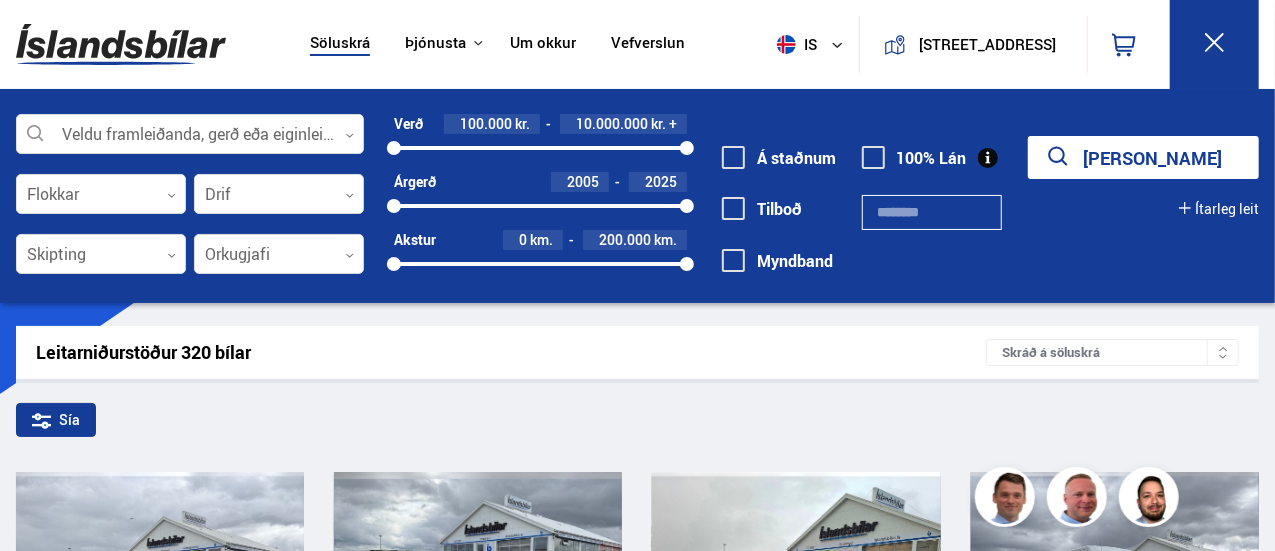 click on "100000 10000000" at bounding box center [540, 148] 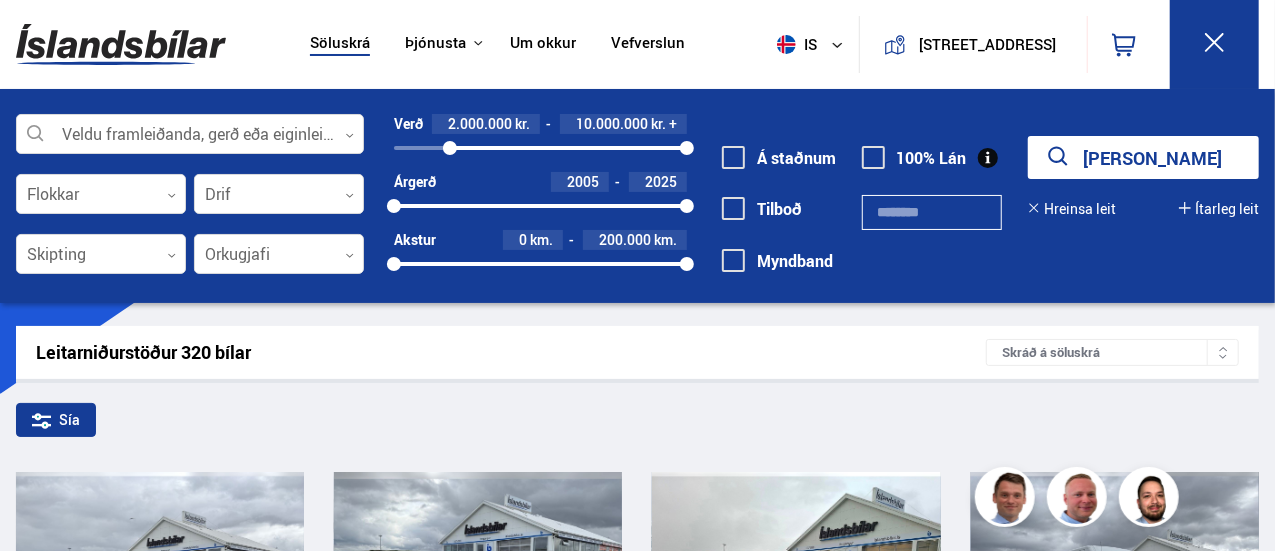 click at bounding box center [568, 148] 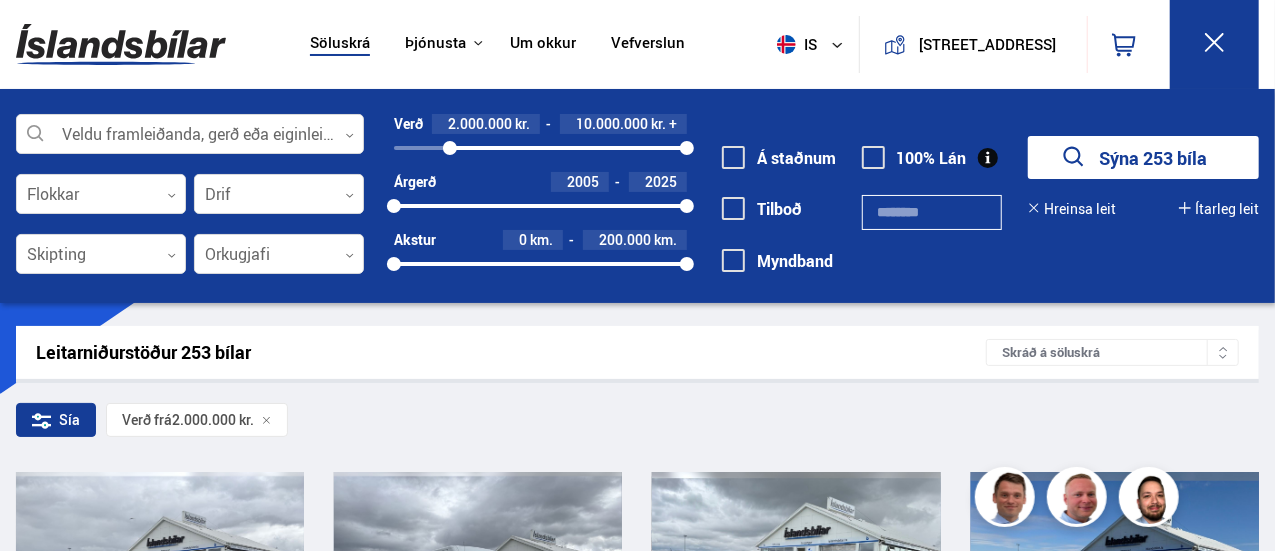 drag, startPoint x: 450, startPoint y: 147, endPoint x: 395, endPoint y: 146, distance: 55.00909 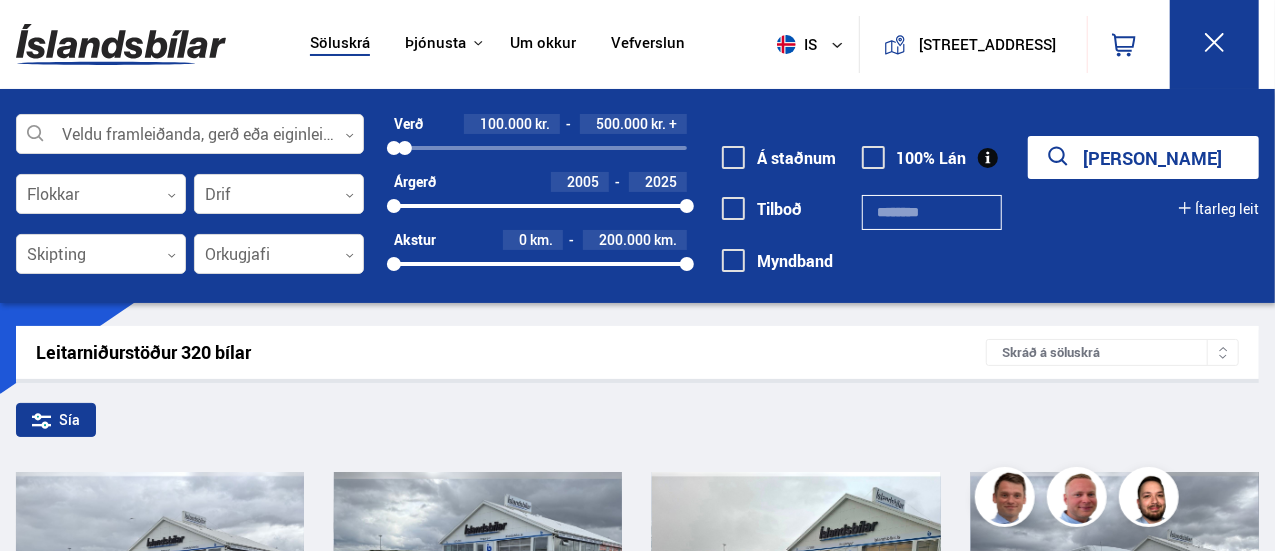 drag, startPoint x: 686, startPoint y: 151, endPoint x: 405, endPoint y: 145, distance: 281.06406 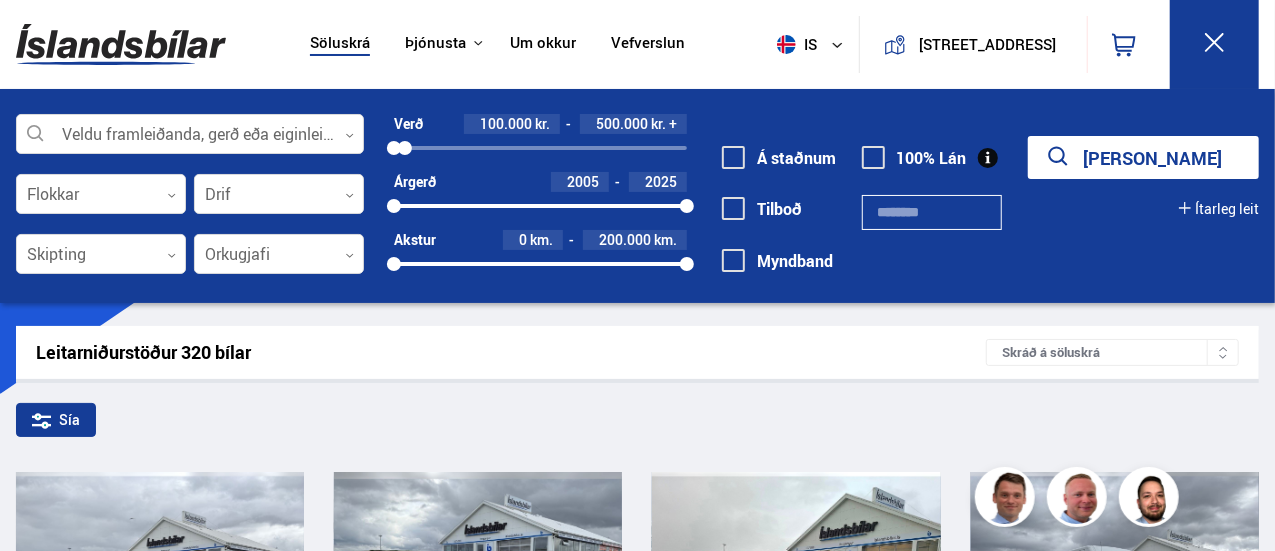 click at bounding box center (405, 148) 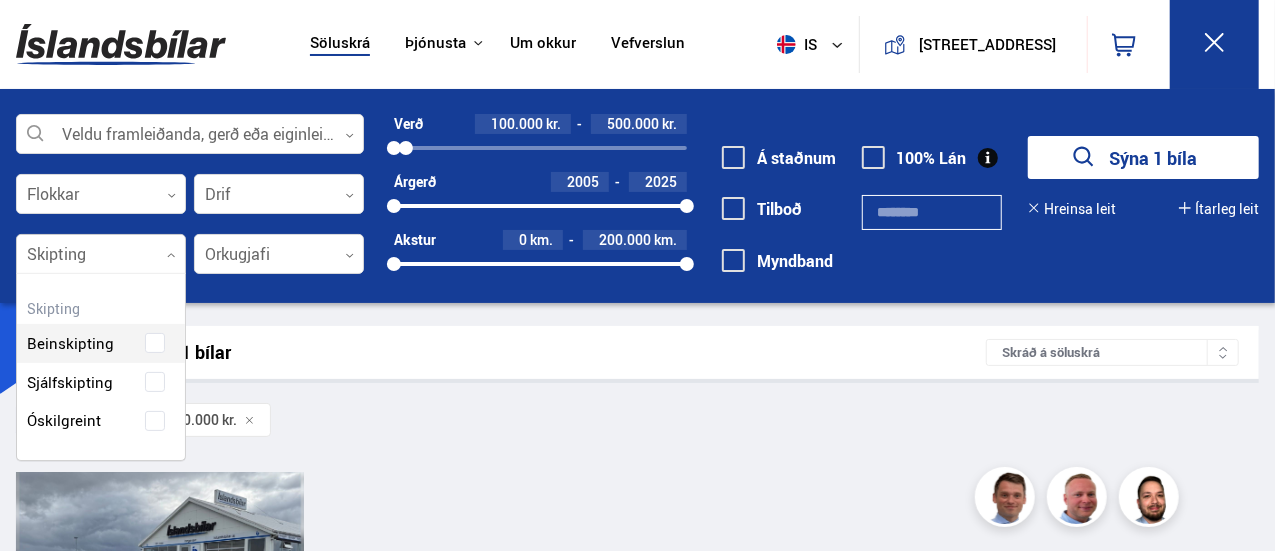 click at bounding box center [101, 255] 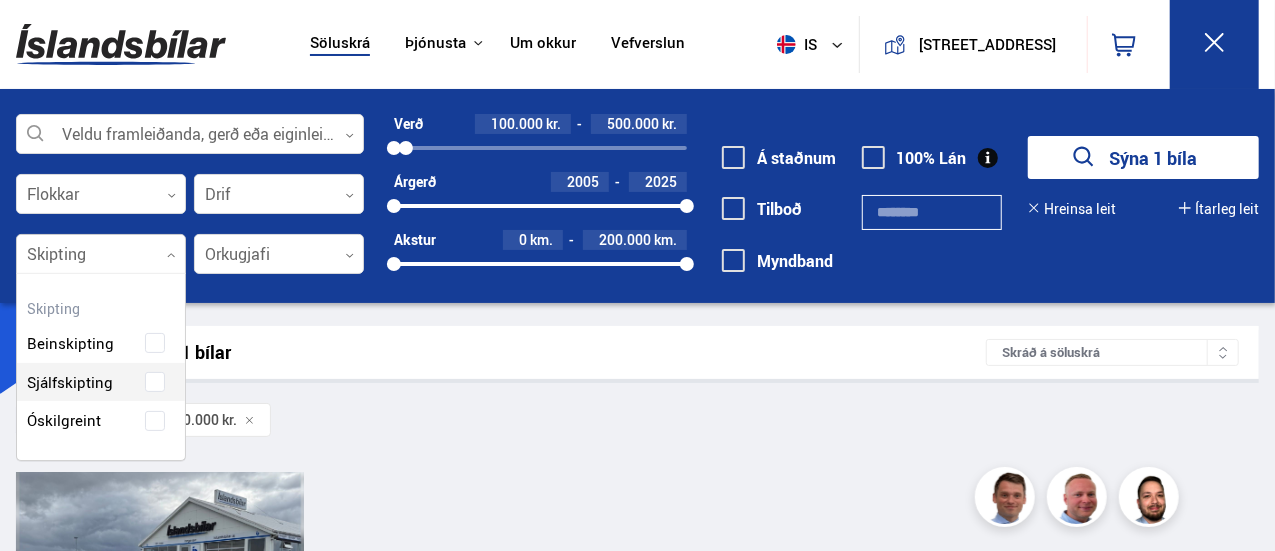 click on "Beinskipting   Sjálfskipting   Óskilgreint" at bounding box center (101, 367) 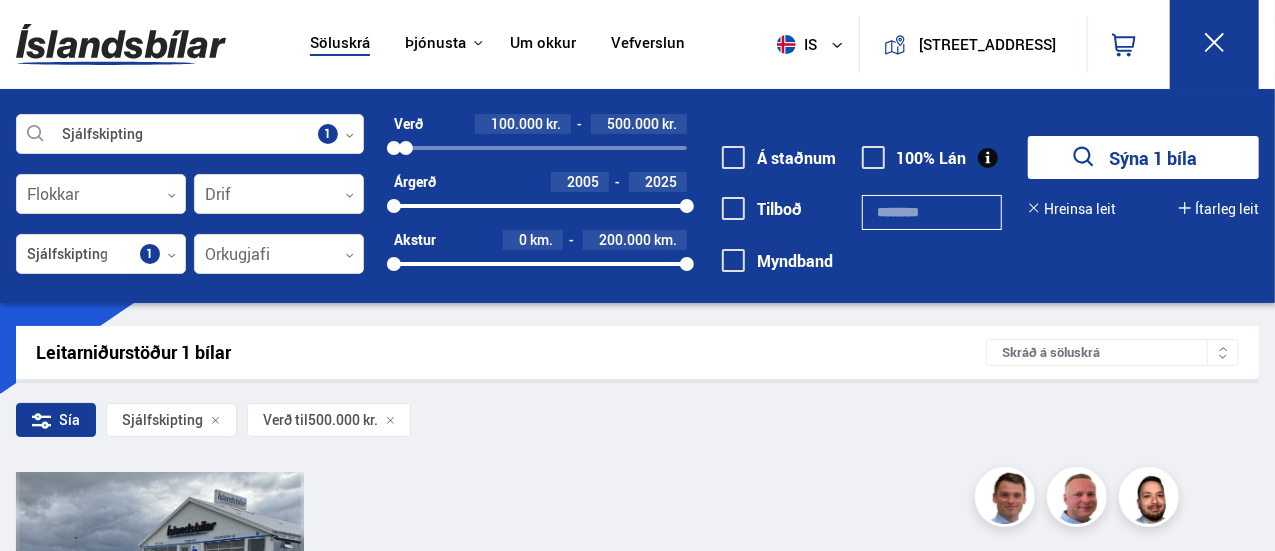 click on "Sýna 1 bíla" at bounding box center (1143, 157) 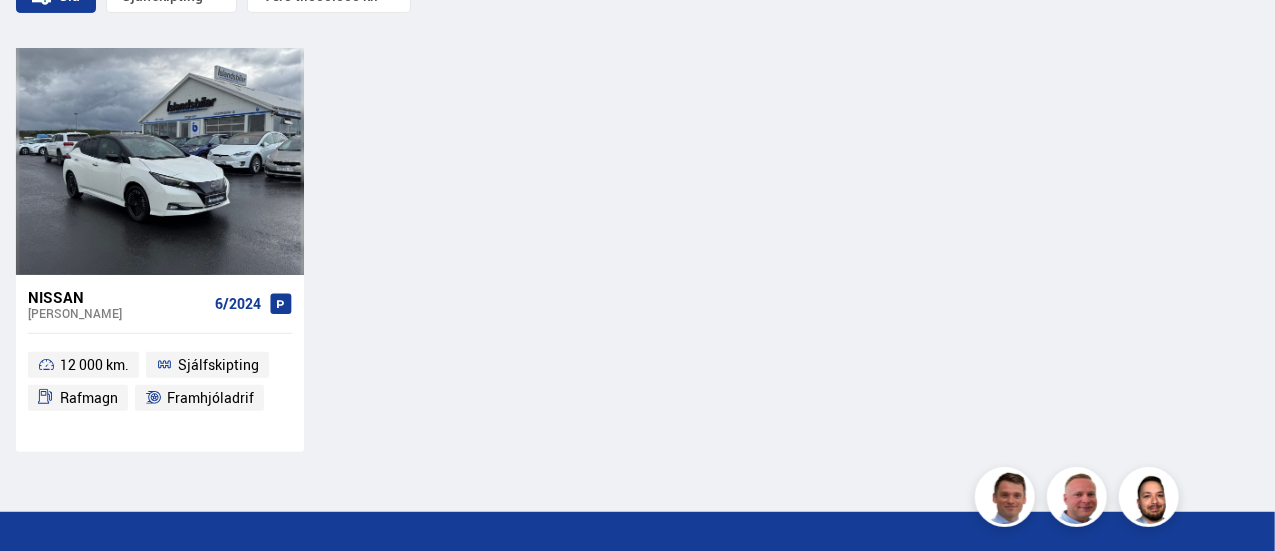 scroll, scrollTop: 423, scrollLeft: 0, axis: vertical 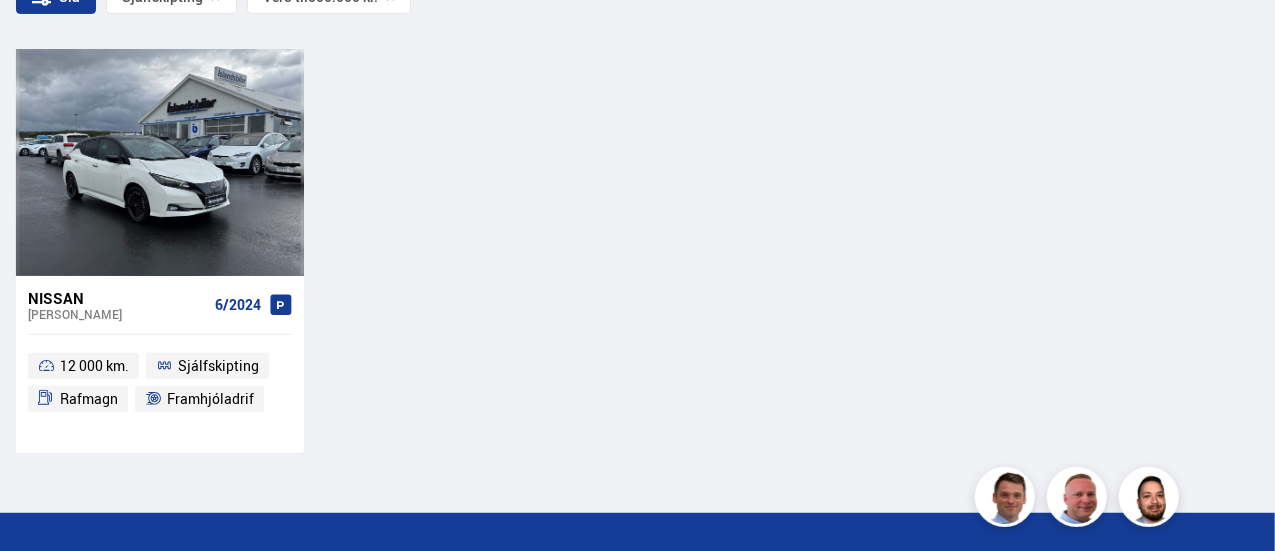 click on "[PERSON_NAME]" at bounding box center [117, 314] 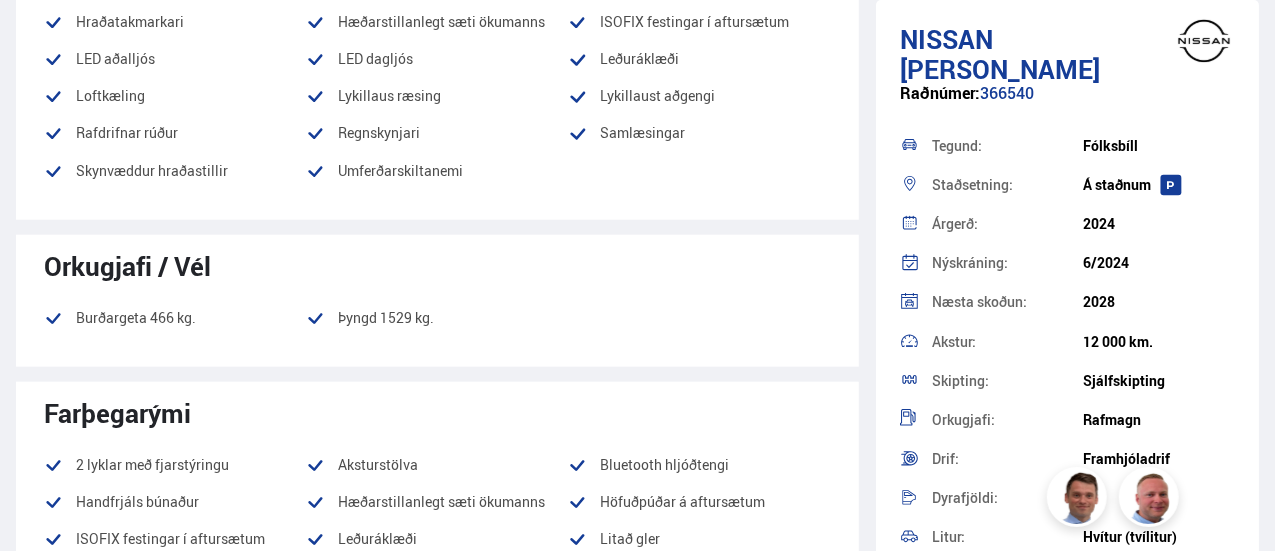 scroll, scrollTop: 846, scrollLeft: 0, axis: vertical 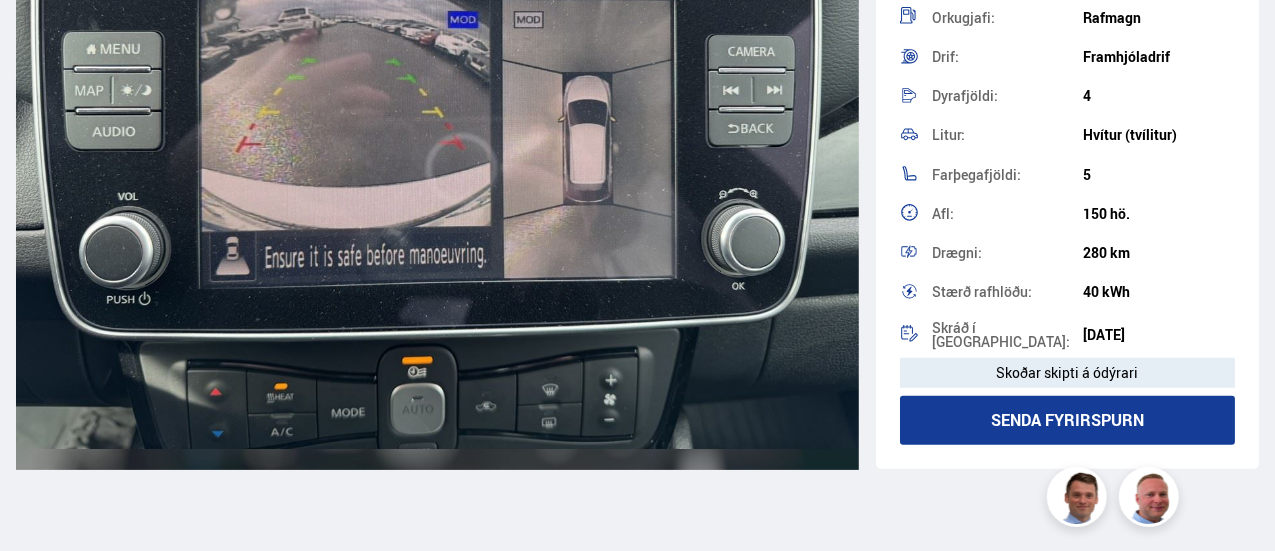 click at bounding box center (437, 133) 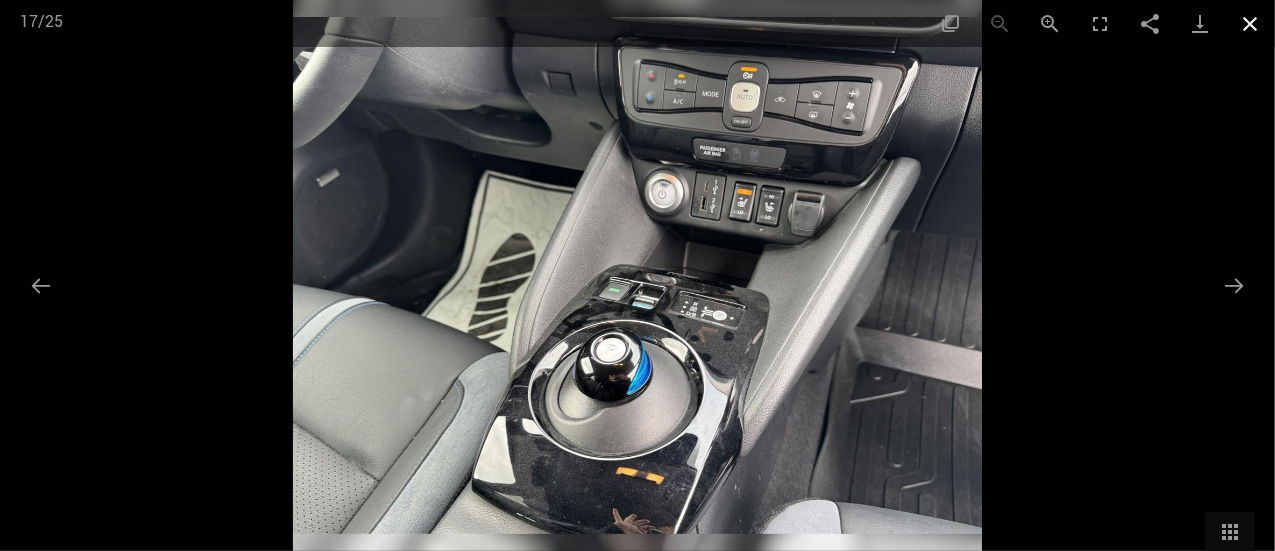 click at bounding box center (1250, 23) 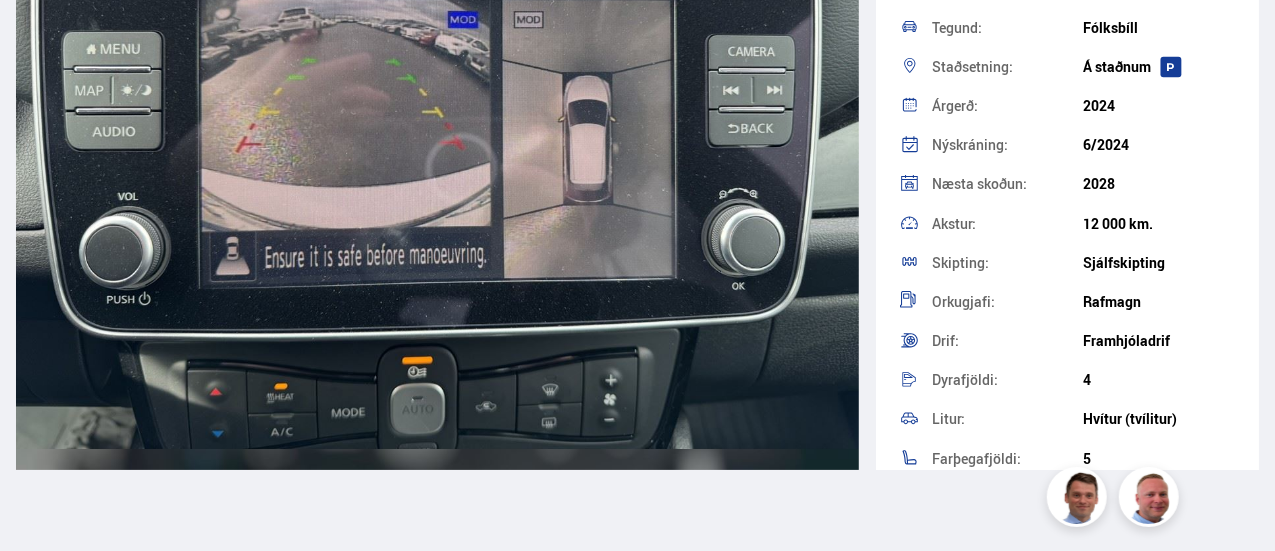 scroll, scrollTop: 0, scrollLeft: 0, axis: both 